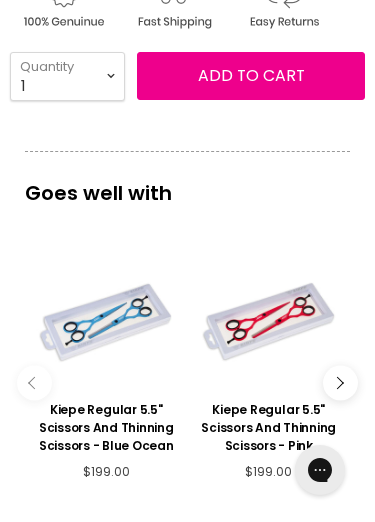 scroll, scrollTop: 921, scrollLeft: 0, axis: vertical 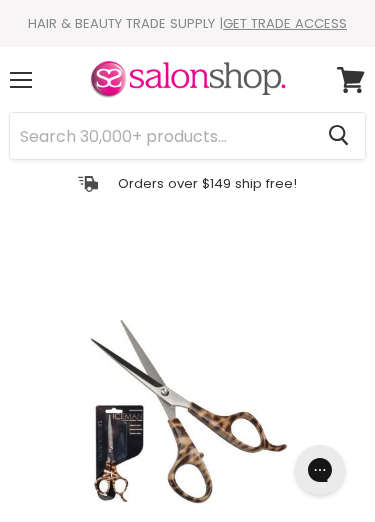 click at bounding box center [21, 87] 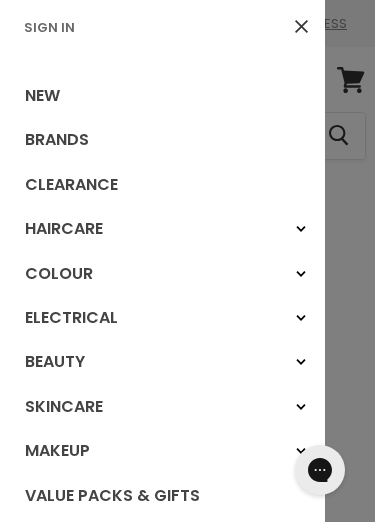 click on "Clearance" at bounding box center (162, 185) 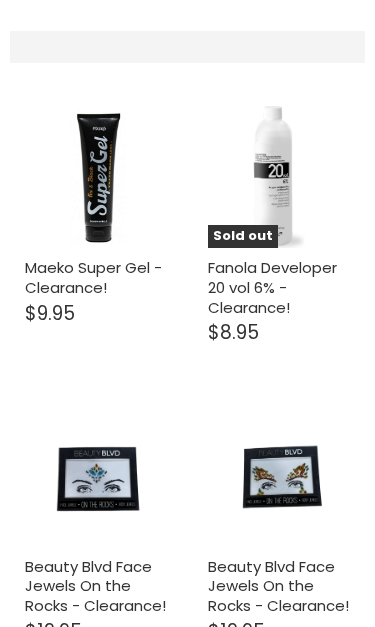 select on "created-descending" 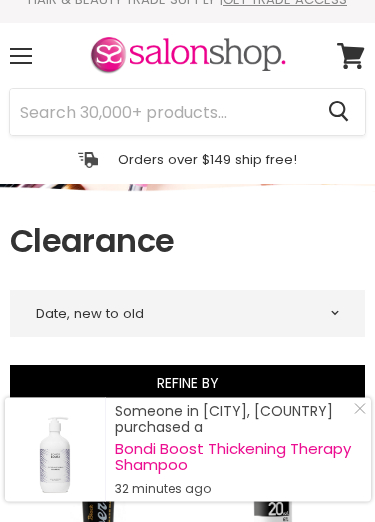 scroll, scrollTop: 0, scrollLeft: 0, axis: both 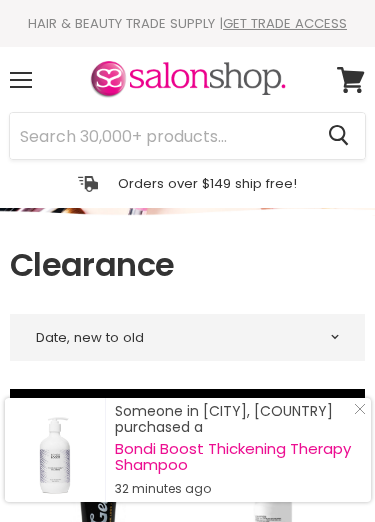 click on "Menu" at bounding box center (21, 80) 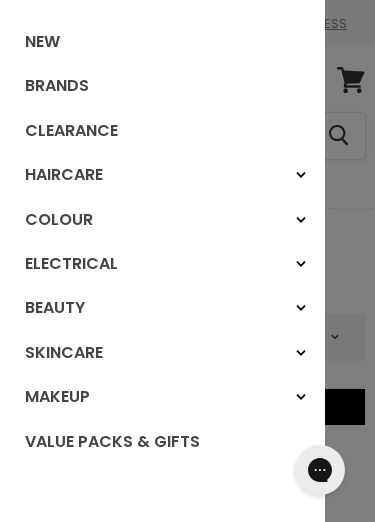 scroll, scrollTop: 52, scrollLeft: 0, axis: vertical 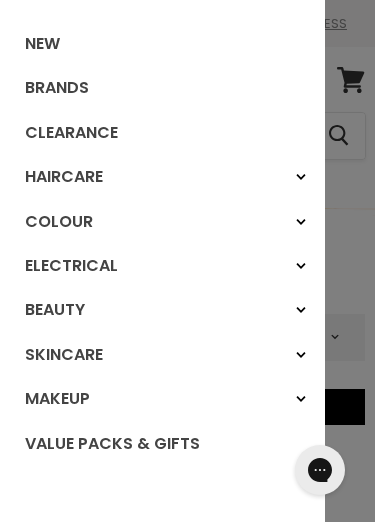 click at bounding box center [187, 261] 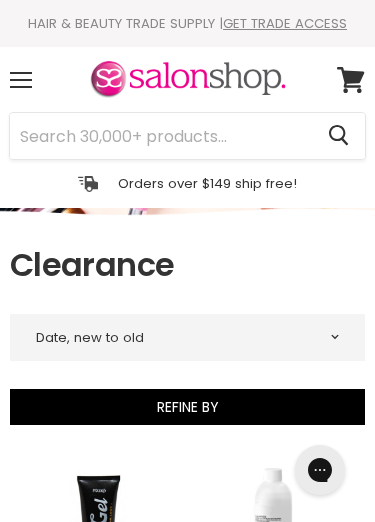 click on "Skip to content
HAIR & BEAUTY TRADE SUPPLY   |    GET TRADE ACCESS
HAIR & BEAUTY TRADE SUPPLY   |    GET TRADE ACCESS
Menu
Cancel" at bounding box center [187, 4852] 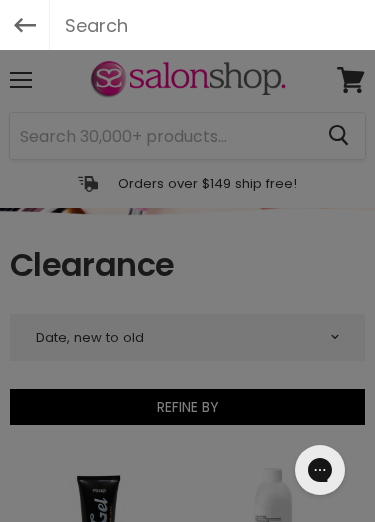type on "C" 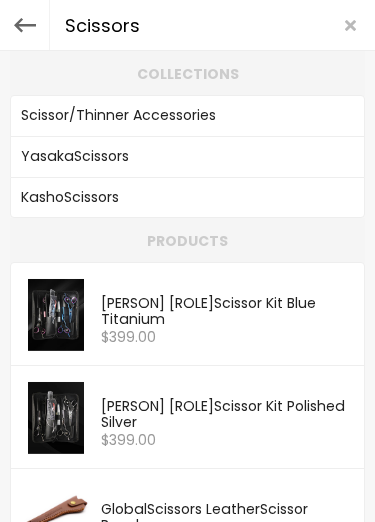 type on "Scissors" 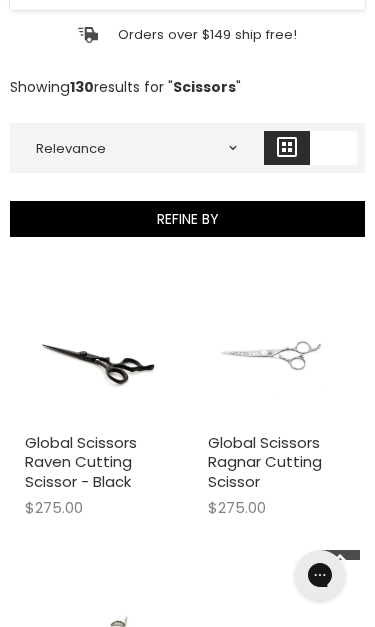 scroll, scrollTop: 151, scrollLeft: 0, axis: vertical 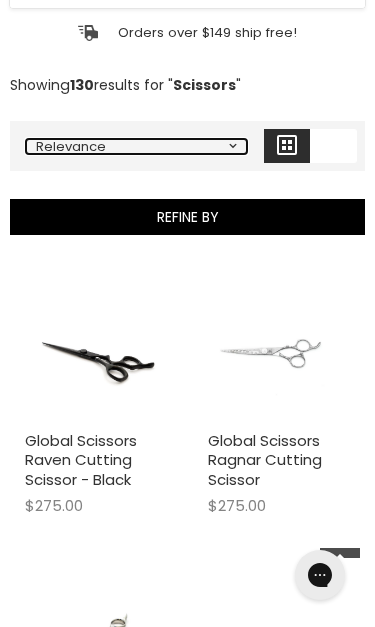 click on "Relevance Best Selling Lowest Price Highest Price Alphabetically, A-Z Alphabetically, Z-A Date, New to Old Date, Old to New" at bounding box center (136, 146) 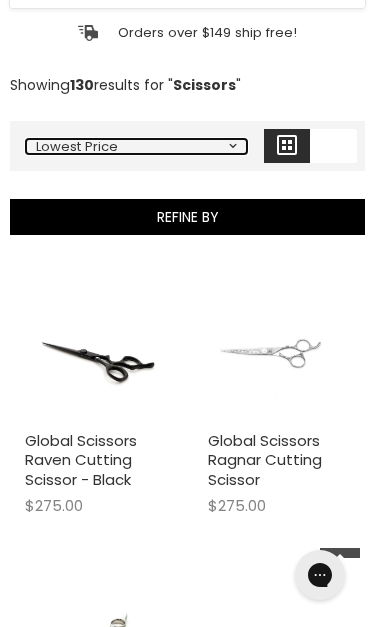 select on "price-ascending" 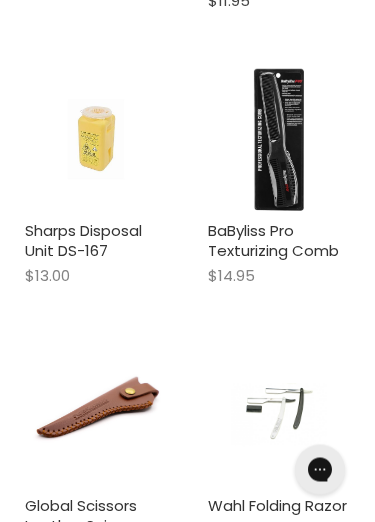 scroll, scrollTop: 1481, scrollLeft: 0, axis: vertical 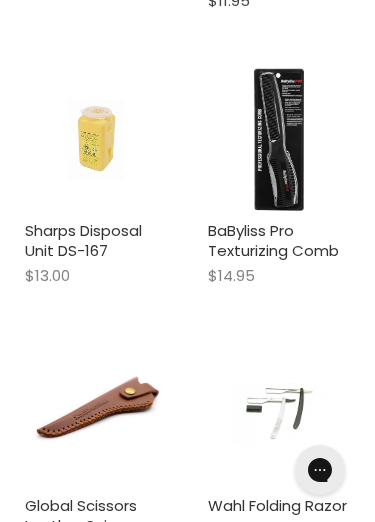 click at bounding box center [279, 139] 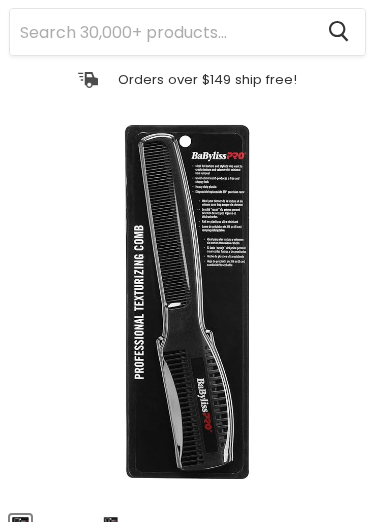 scroll, scrollTop: 103, scrollLeft: 0, axis: vertical 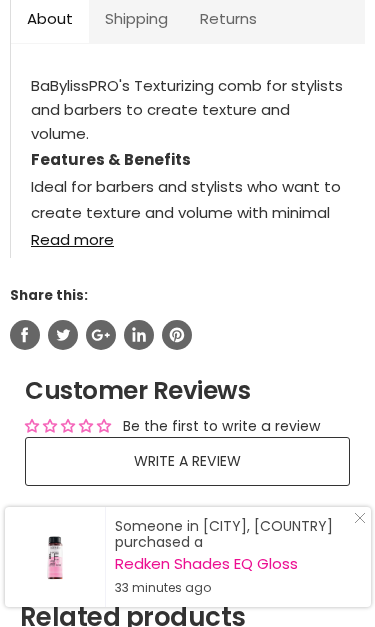 click on "Read more" at bounding box center (188, 233) 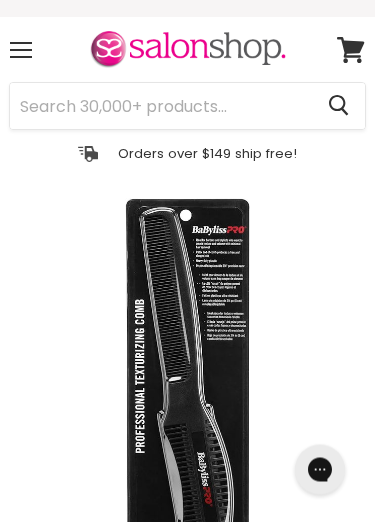 scroll, scrollTop: 0, scrollLeft: 0, axis: both 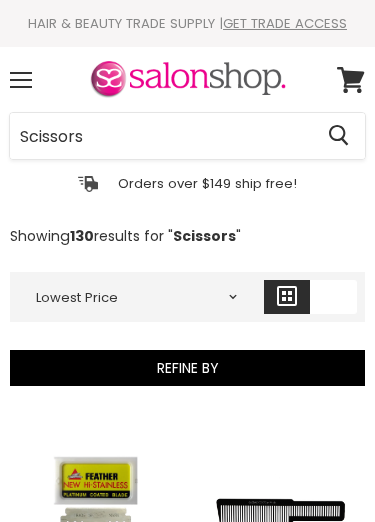 select on "price-ascending" 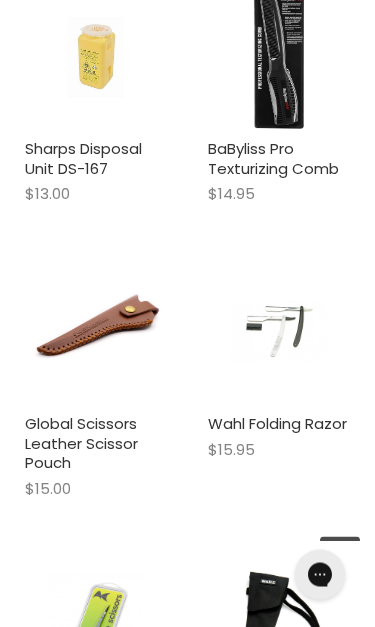 scroll, scrollTop: 1565, scrollLeft: 0, axis: vertical 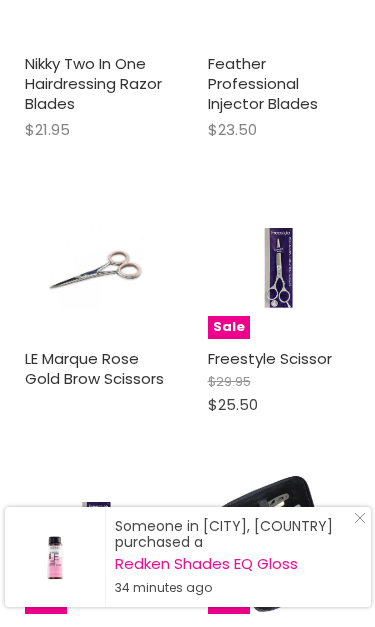 select on "price-ascending" 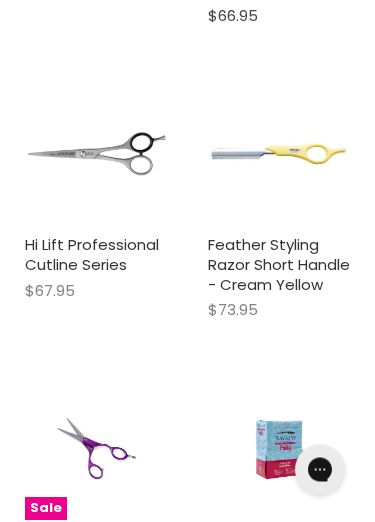scroll, scrollTop: 5850, scrollLeft: 0, axis: vertical 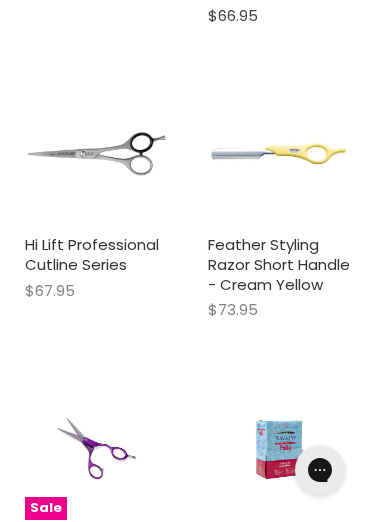 click on "Hi Lift Professional Cutline Series" at bounding box center [92, 254] 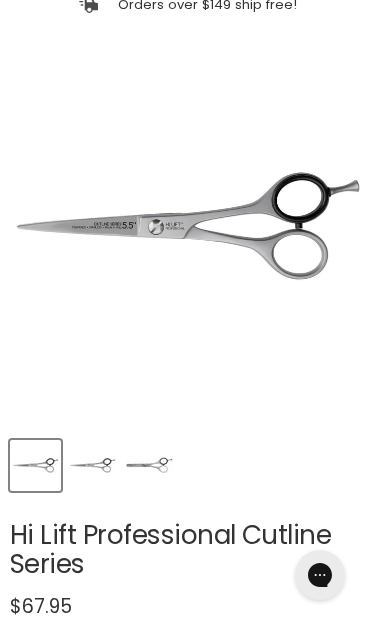 scroll, scrollTop: 0, scrollLeft: 0, axis: both 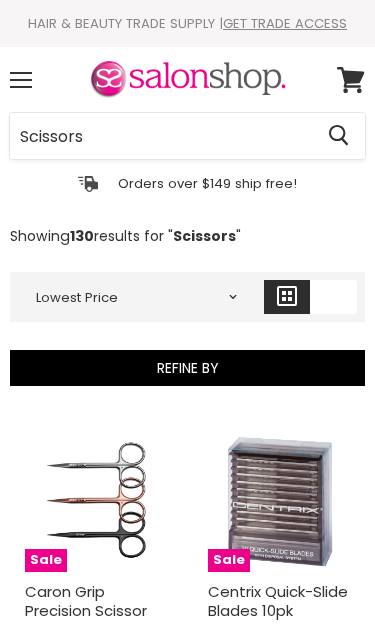 select on "price-ascending" 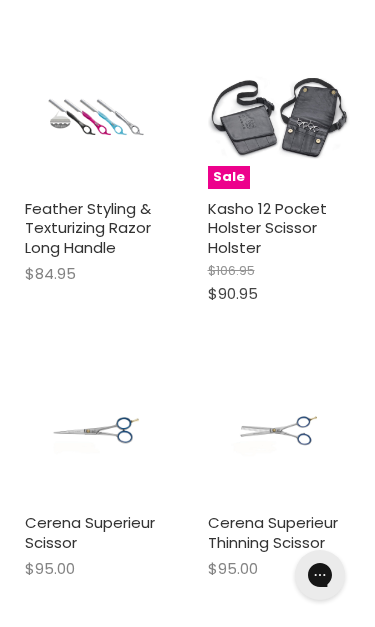 scroll, scrollTop: 3019, scrollLeft: 0, axis: vertical 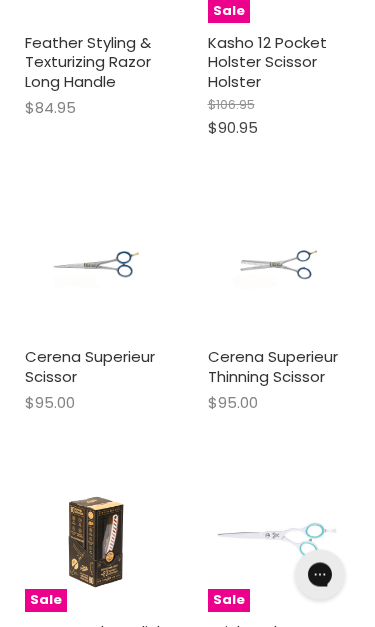 select on "price-ascending" 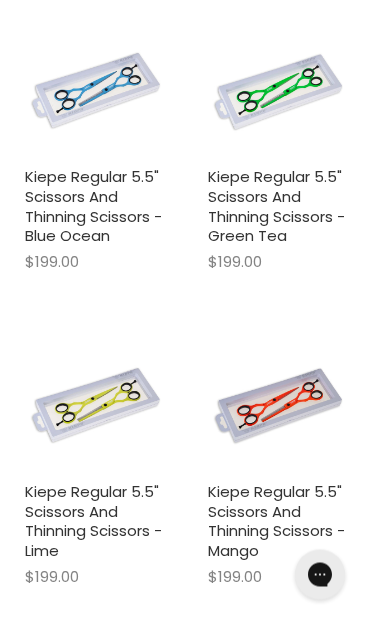 scroll, scrollTop: 6134, scrollLeft: 0, axis: vertical 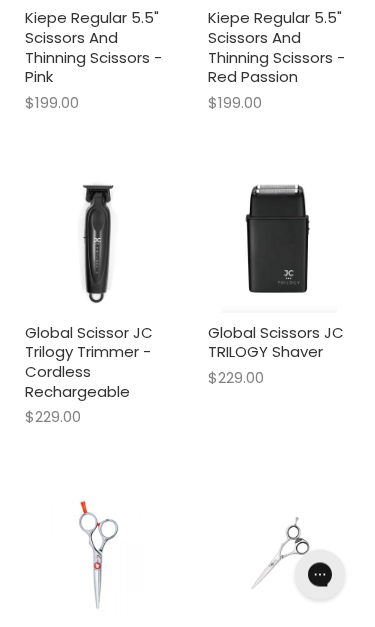 select on "price-ascending" 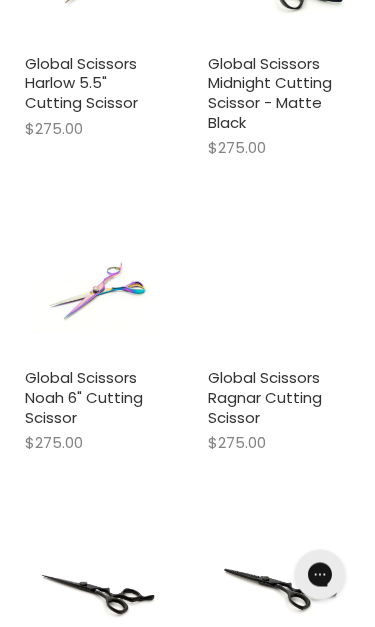 scroll, scrollTop: 8704, scrollLeft: 0, axis: vertical 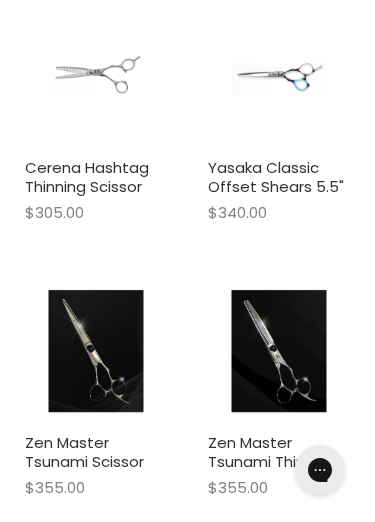 select on "price-ascending" 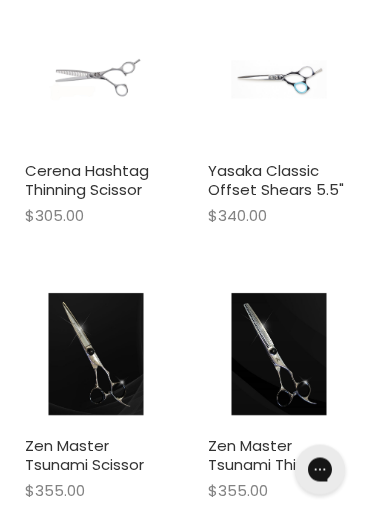 scroll, scrollTop: 10405, scrollLeft: 0, axis: vertical 